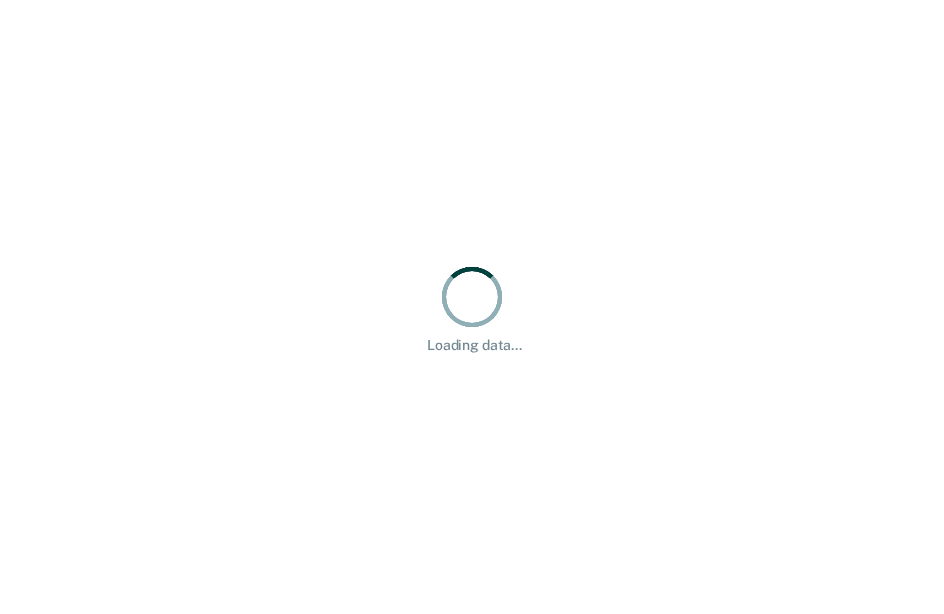 scroll, scrollTop: 0, scrollLeft: 0, axis: both 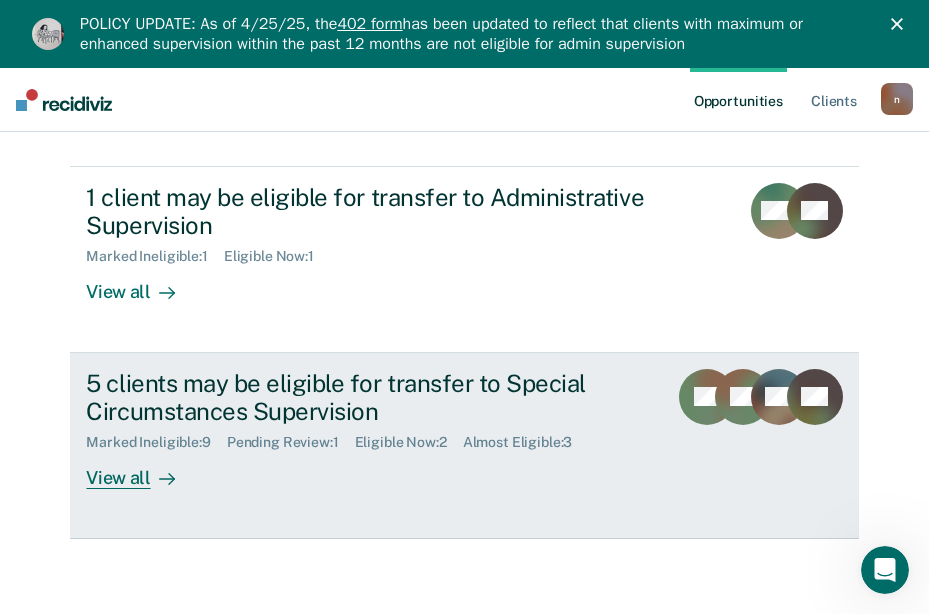 click on "5 clients may be eligible for transfer to Special Circumstances Supervision" at bounding box center (368, 398) 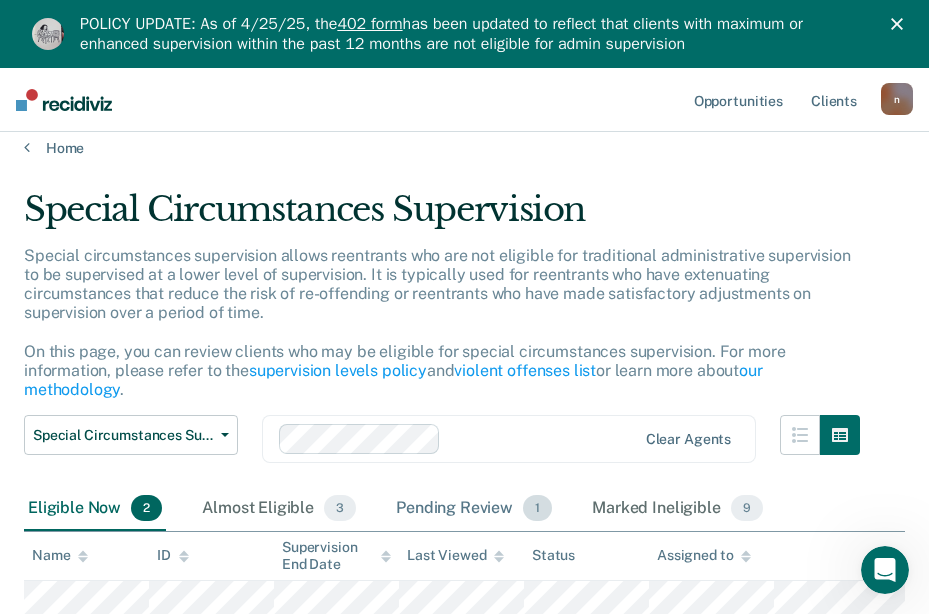 scroll, scrollTop: 0, scrollLeft: 0, axis: both 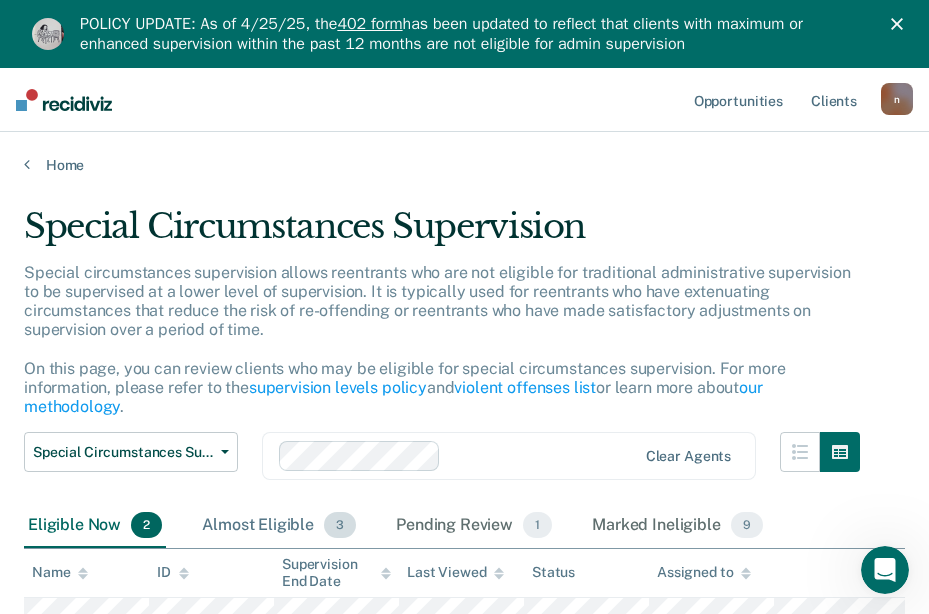 click on "Almost Eligible 3" at bounding box center [279, 526] 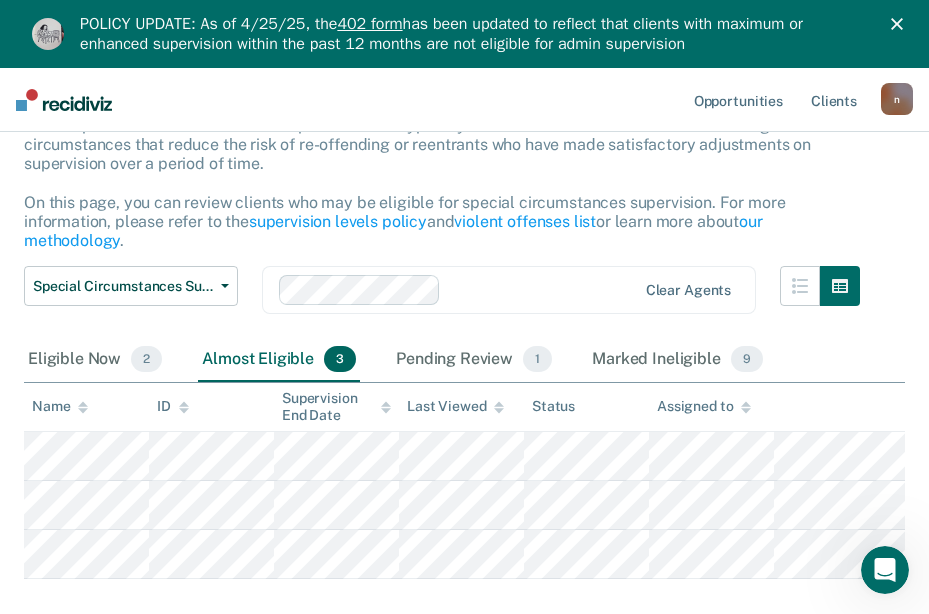scroll, scrollTop: 0, scrollLeft: 0, axis: both 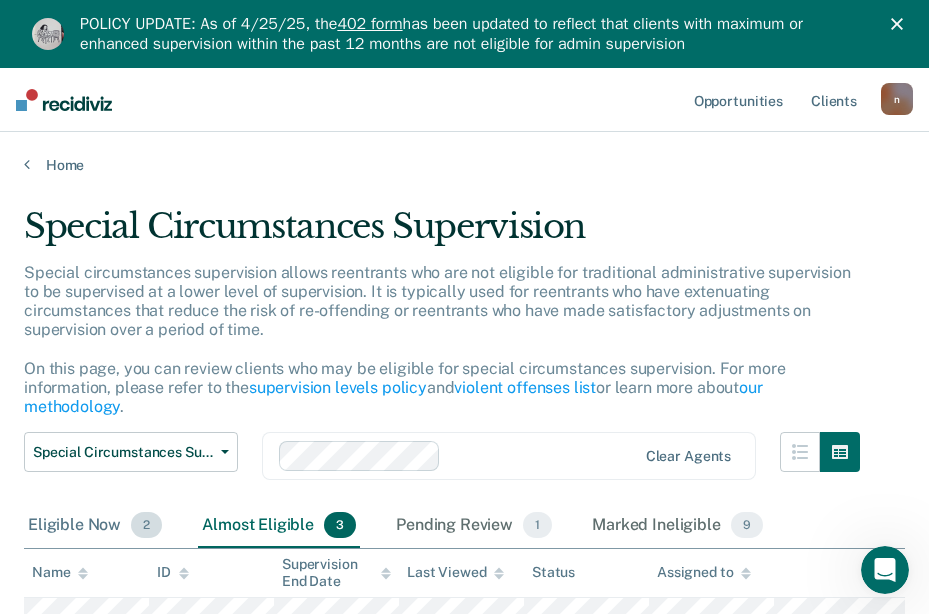 click on "Eligible Now 2" at bounding box center (95, 526) 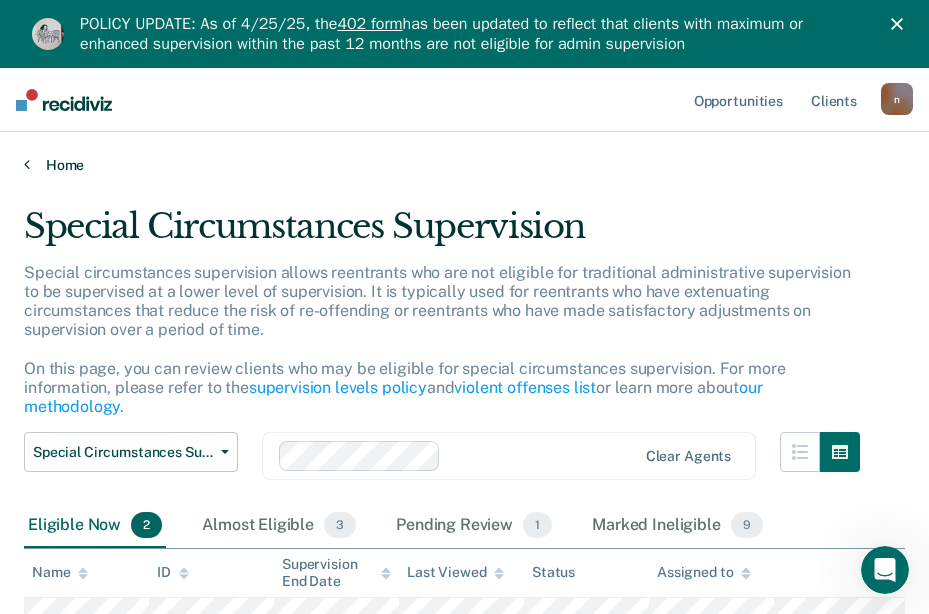 click at bounding box center [27, 164] 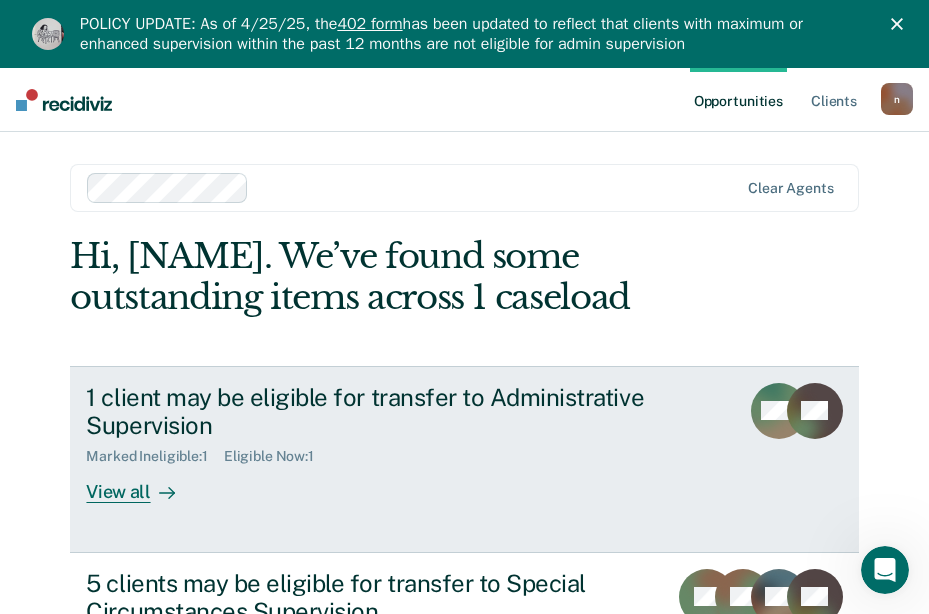 click on "Marked Ineligible :  1 Eligible Now :  1" at bounding box center (404, 452) 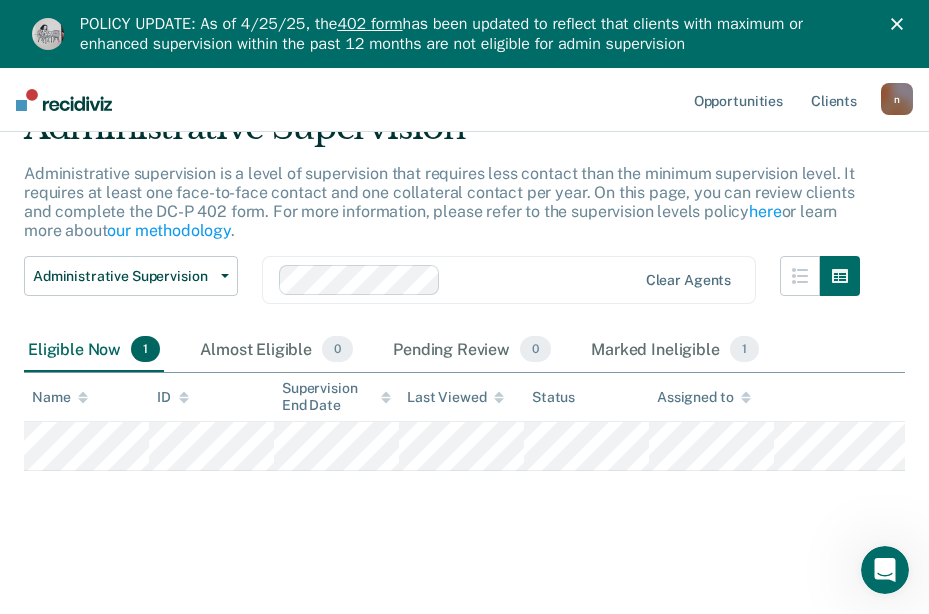 scroll, scrollTop: 110, scrollLeft: 0, axis: vertical 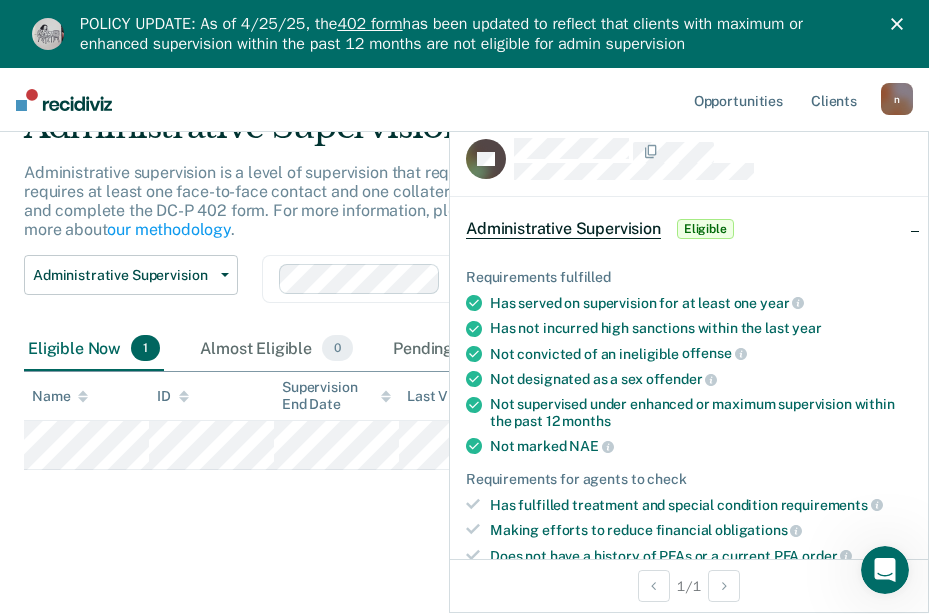 click on "Administrative supervision is a level of supervision that requires less contact than the minimum supervision level. It requires at least one face-to-face contact and one collateral contact per year. On this page, you can review clients and complete the DC-P 402 form. For more information, please refer to the supervision levels policy  here  or learn more about  our methodology ." at bounding box center [442, 209] 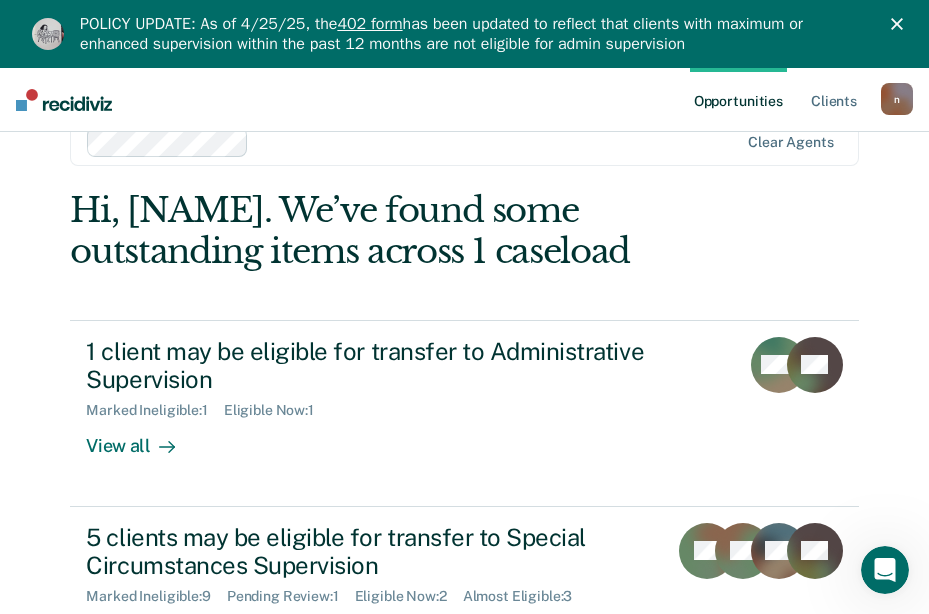 scroll, scrollTop: 100, scrollLeft: 0, axis: vertical 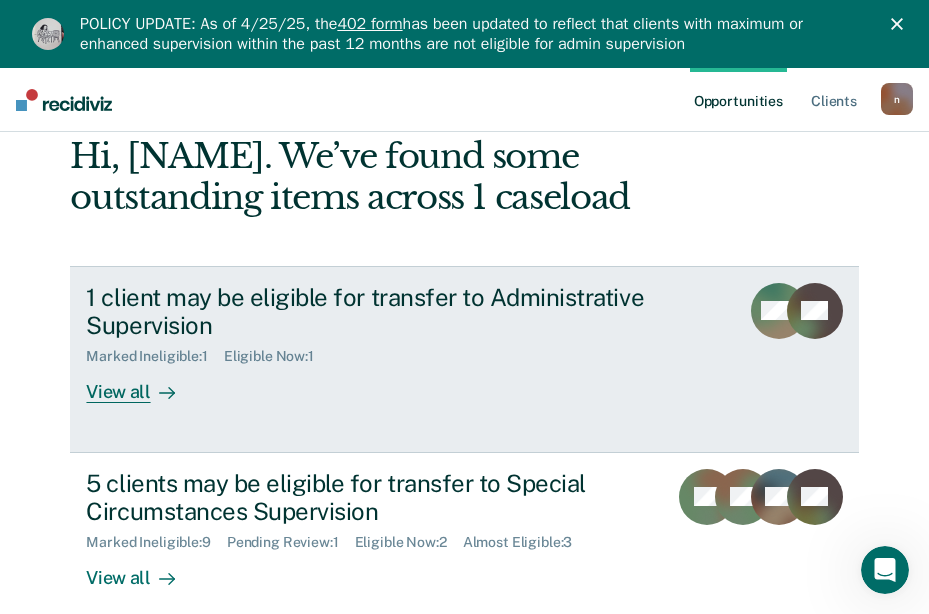 click on "1 client may be eligible for transfer to Administrative Supervision" at bounding box center (404, 312) 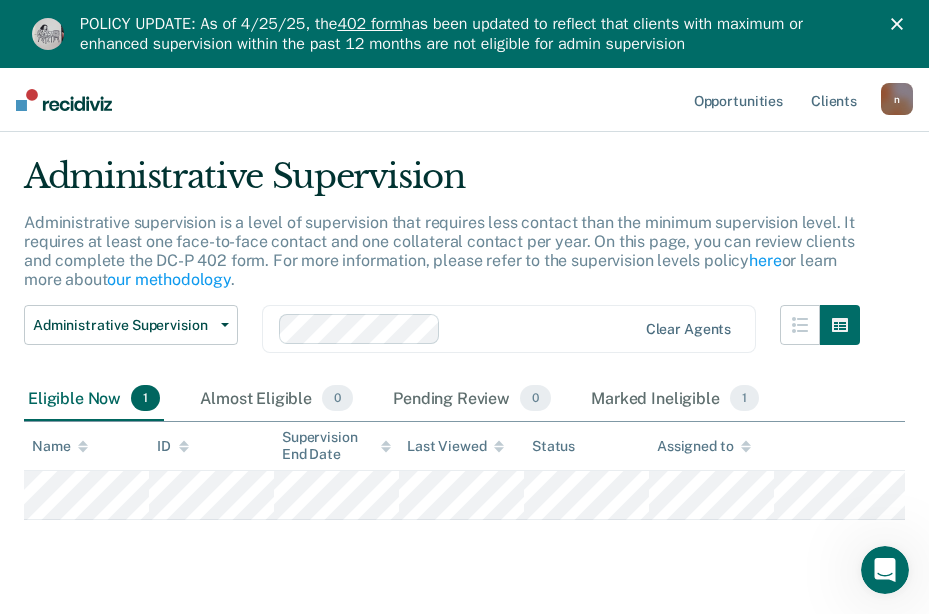 scroll, scrollTop: 110, scrollLeft: 0, axis: vertical 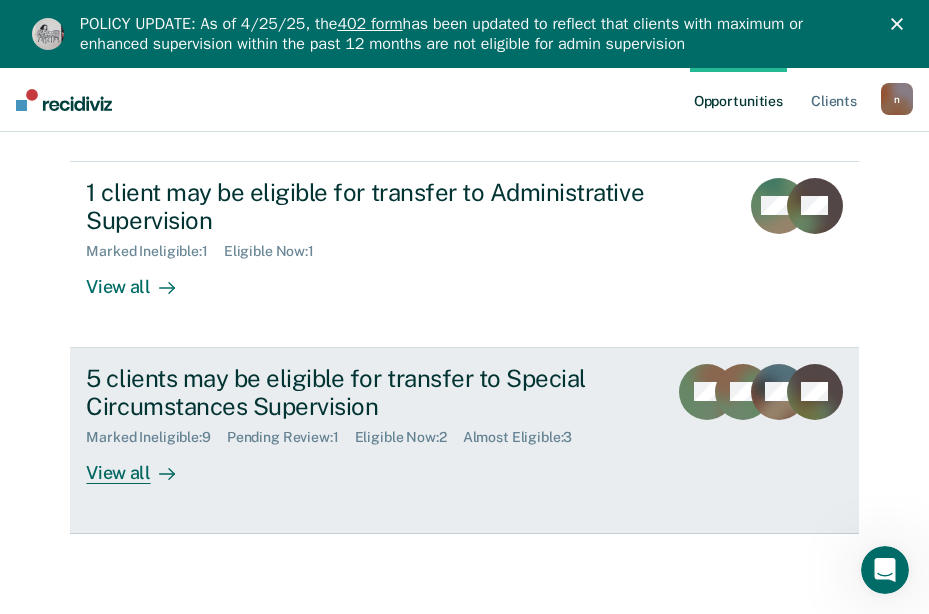 click on "Almost Eligible :  3" at bounding box center (526, 437) 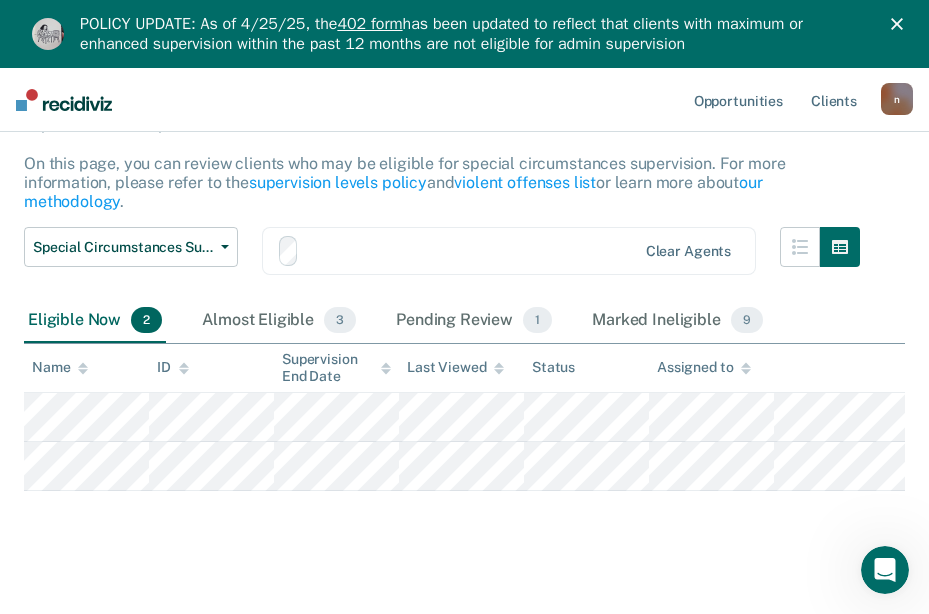 scroll, scrollTop: 0, scrollLeft: 0, axis: both 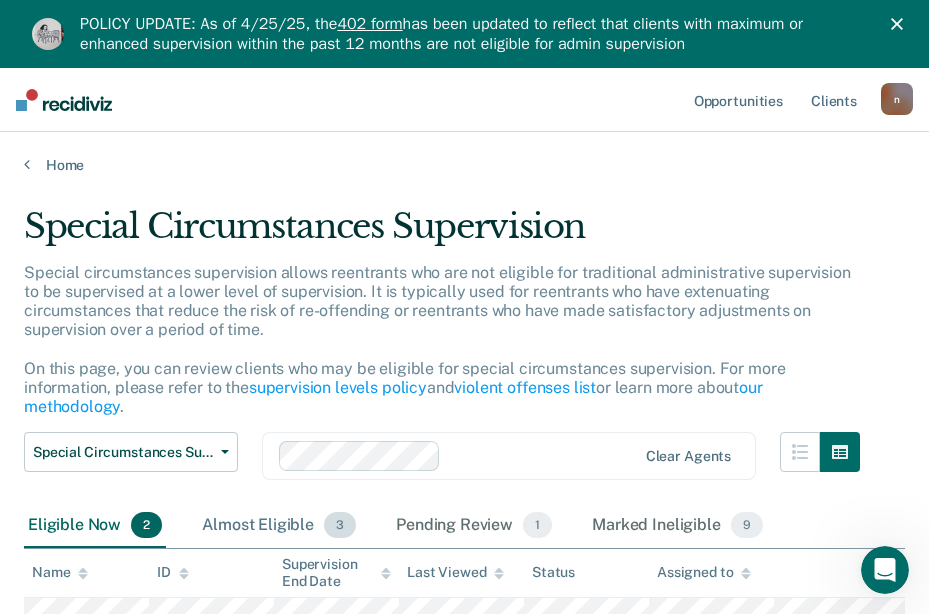 click on "Almost Eligible 3" at bounding box center [279, 526] 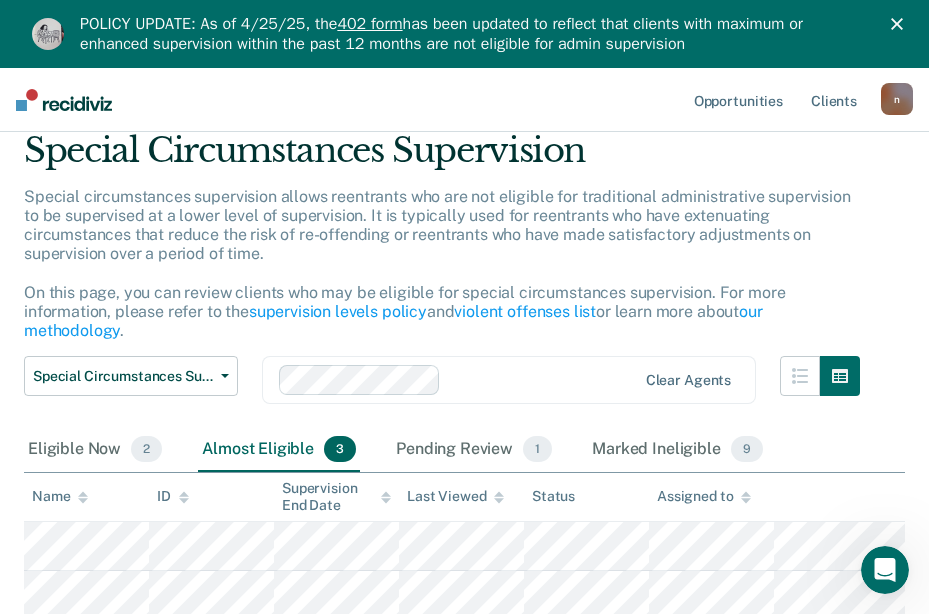 scroll, scrollTop: 200, scrollLeft: 0, axis: vertical 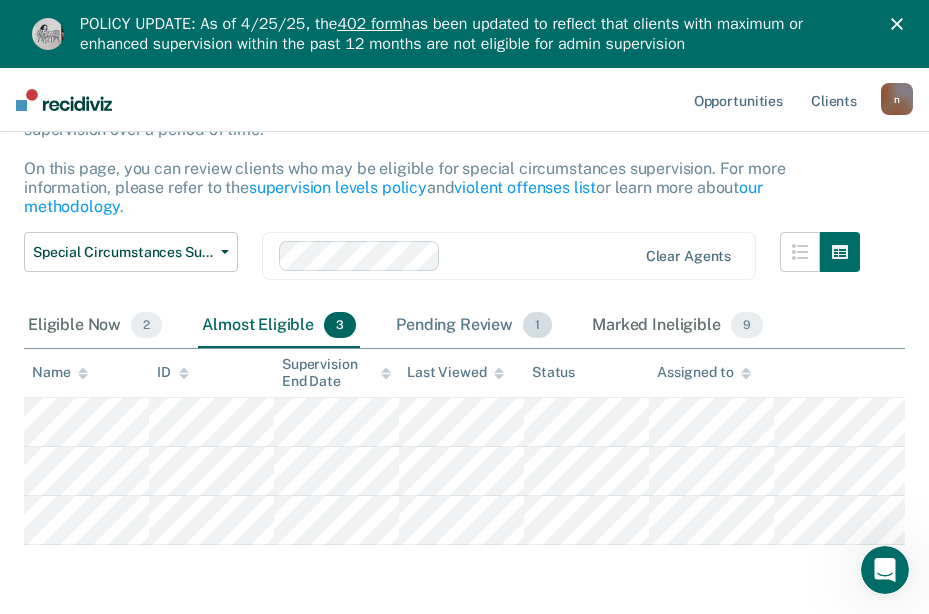 click on "Pending Review 1" at bounding box center [474, 326] 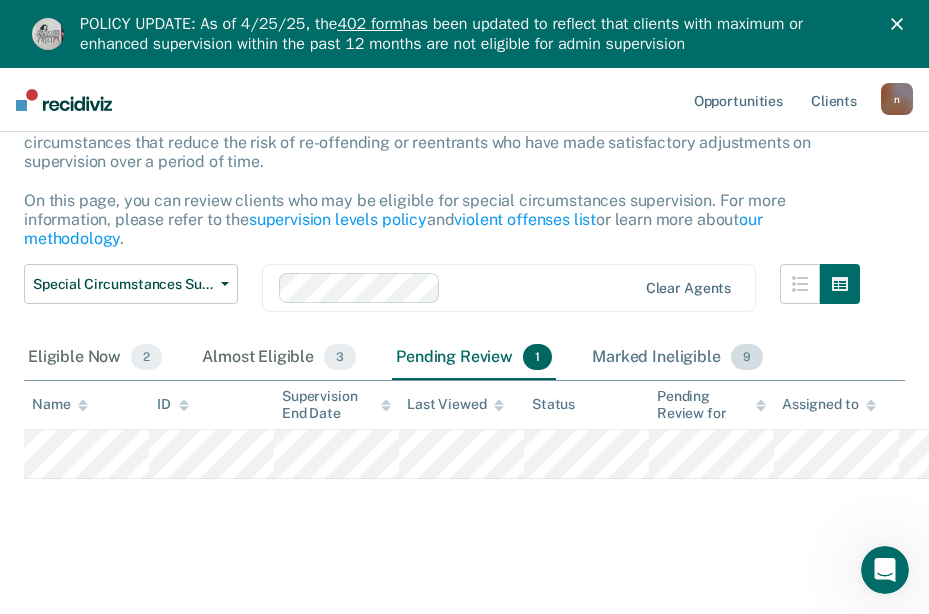 click on "Marked Ineligible 9" at bounding box center [677, 358] 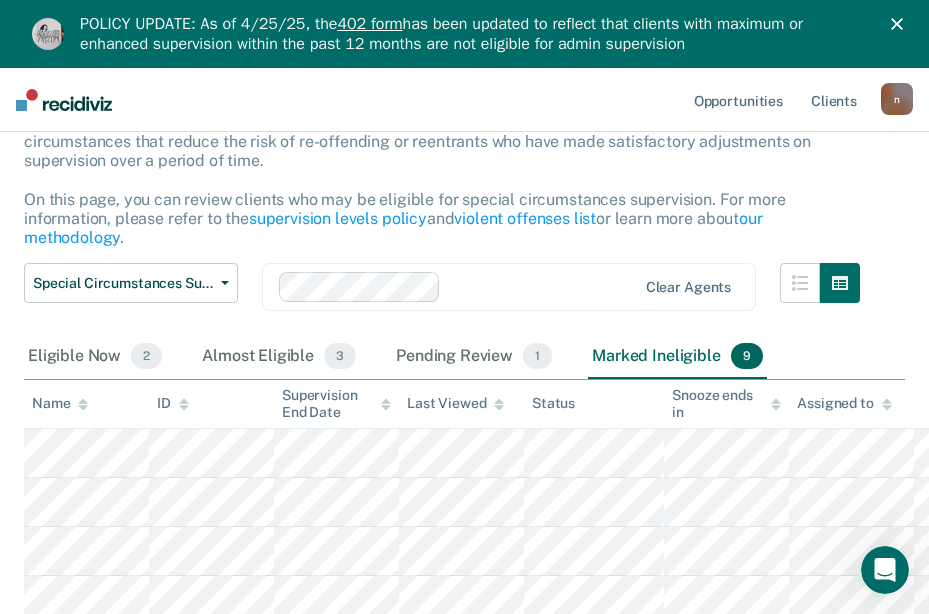 scroll, scrollTop: 168, scrollLeft: 0, axis: vertical 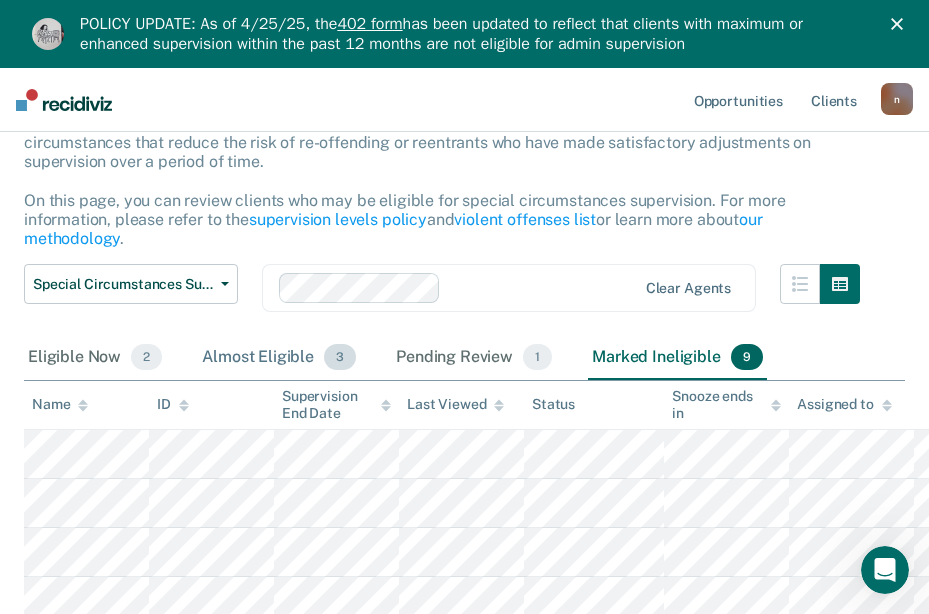 click on "Almost Eligible 3" at bounding box center [279, 358] 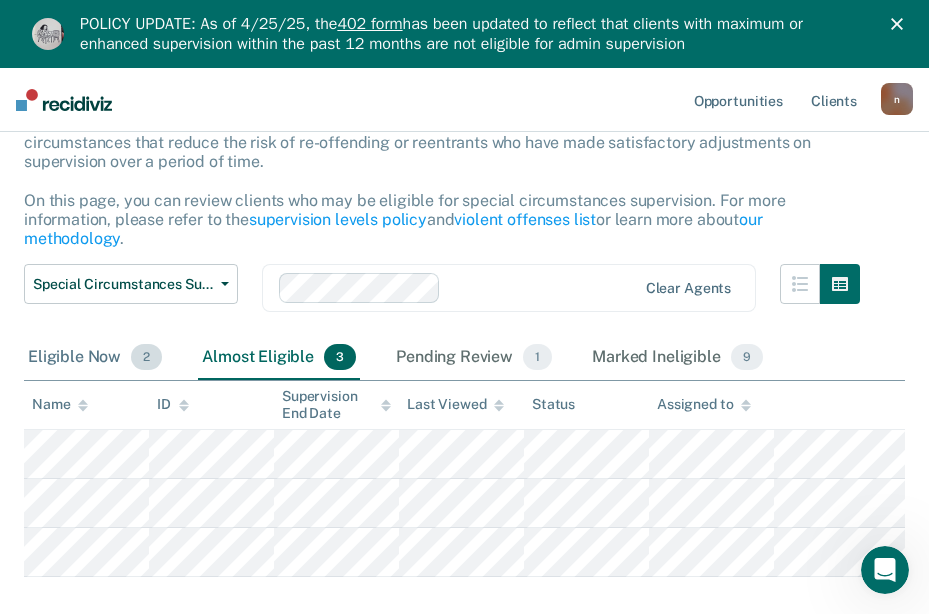 click on "Eligible Now 2" at bounding box center [95, 358] 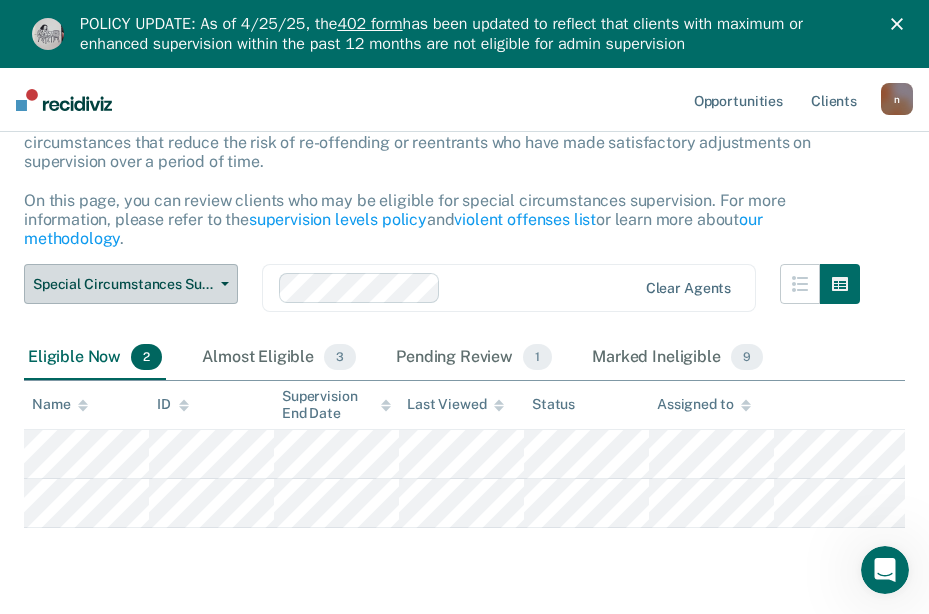 click on "Special Circumstances Supervision" at bounding box center (123, 284) 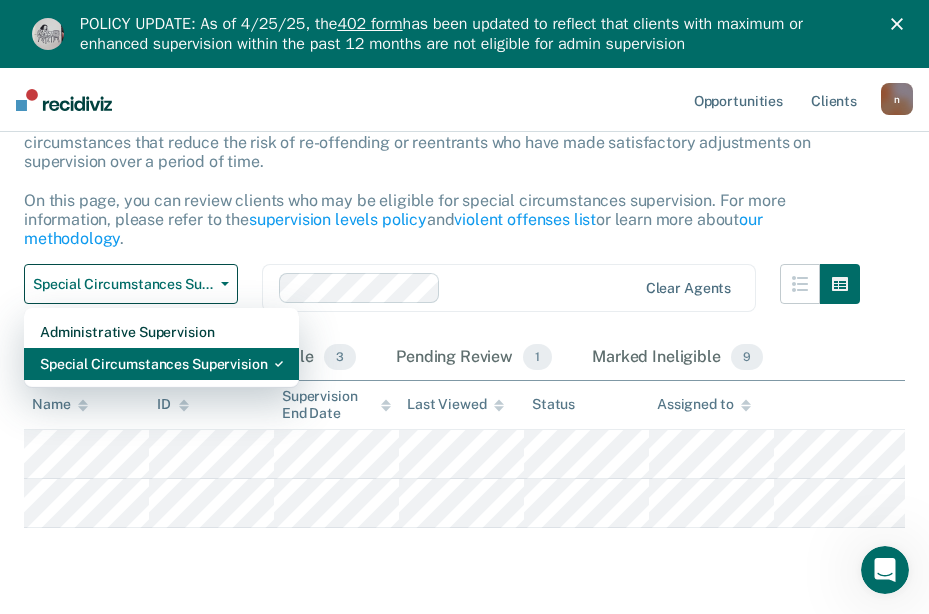click on "Special Circumstances Supervision" at bounding box center [161, 364] 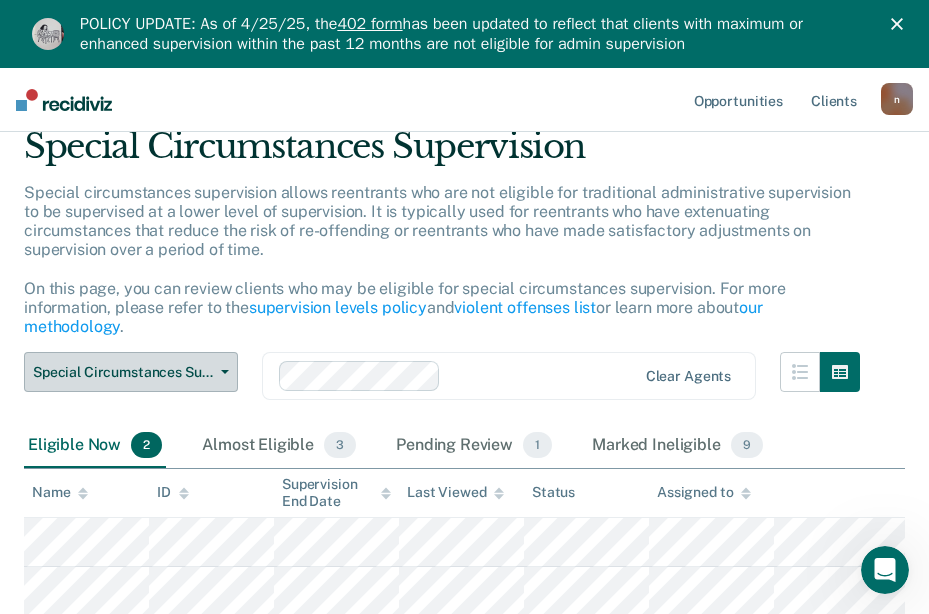 scroll, scrollTop: 200, scrollLeft: 0, axis: vertical 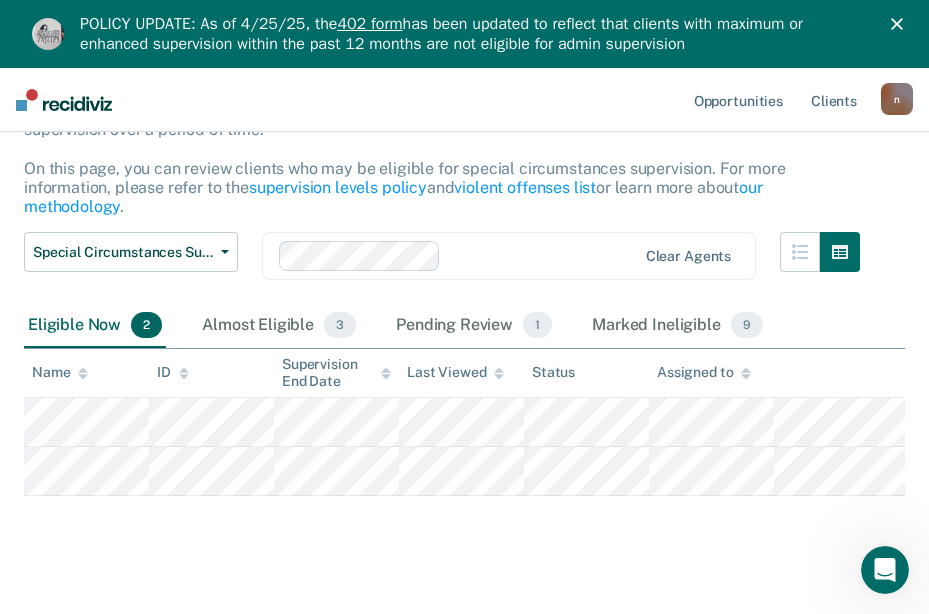 click on "POLICY UPDATE: As of 4/25/25, the  402 form  has been updated to reflect that clients with maximum or enhanced supervision within the past 12 months are not eligible for admin supervision" at bounding box center [464, 34] 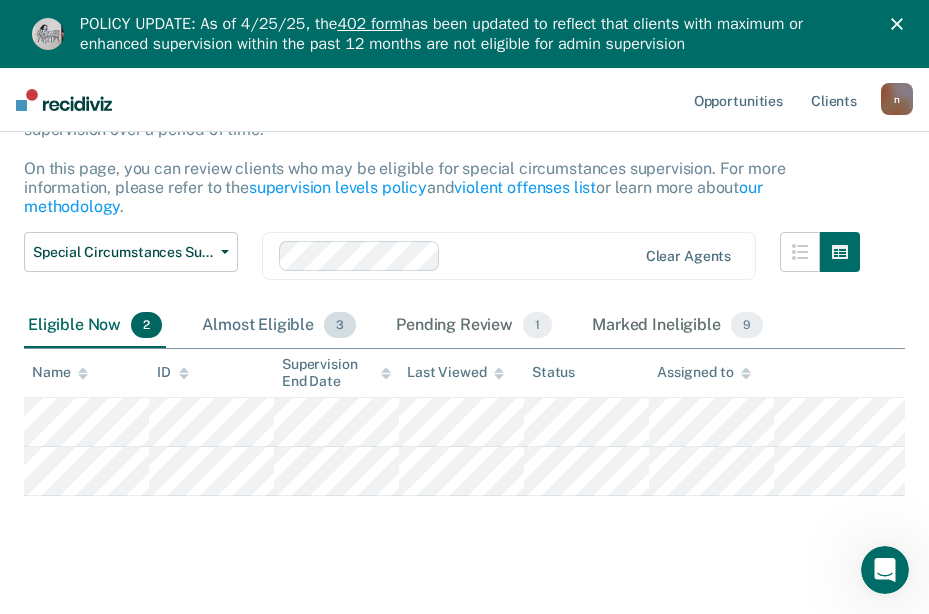 click on "Almost Eligible 3" at bounding box center (279, 326) 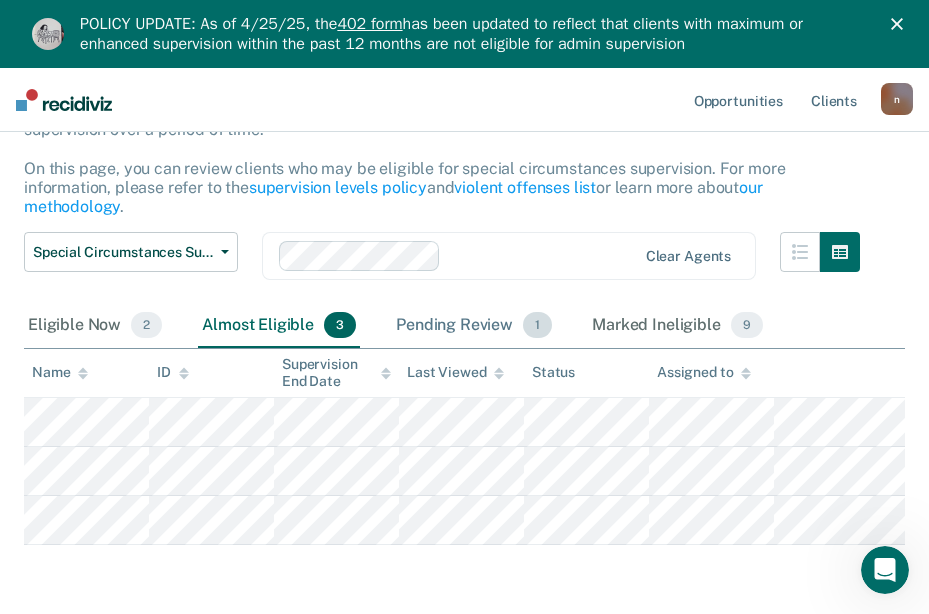 click on "Pending Review 1" at bounding box center (474, 326) 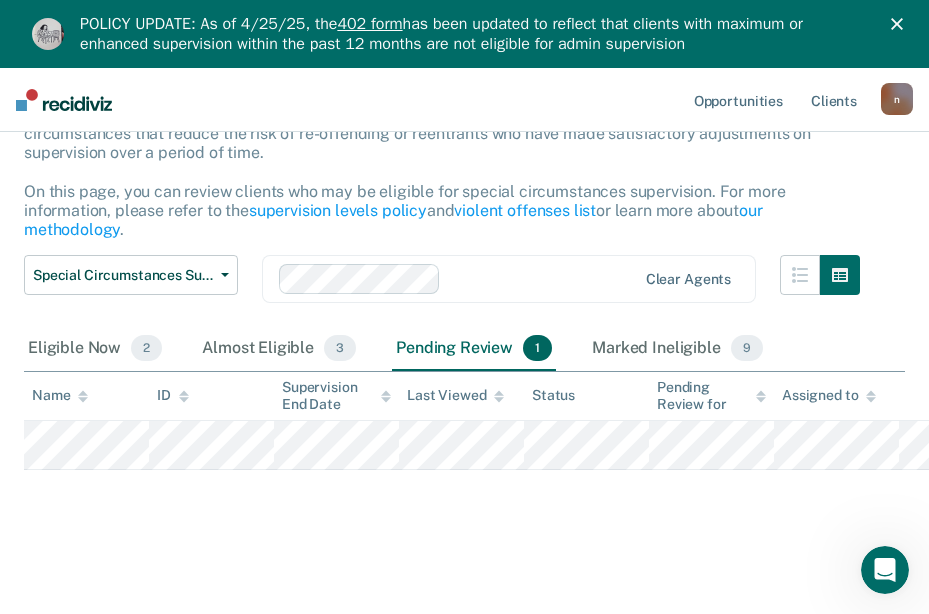 scroll, scrollTop: 168, scrollLeft: 0, axis: vertical 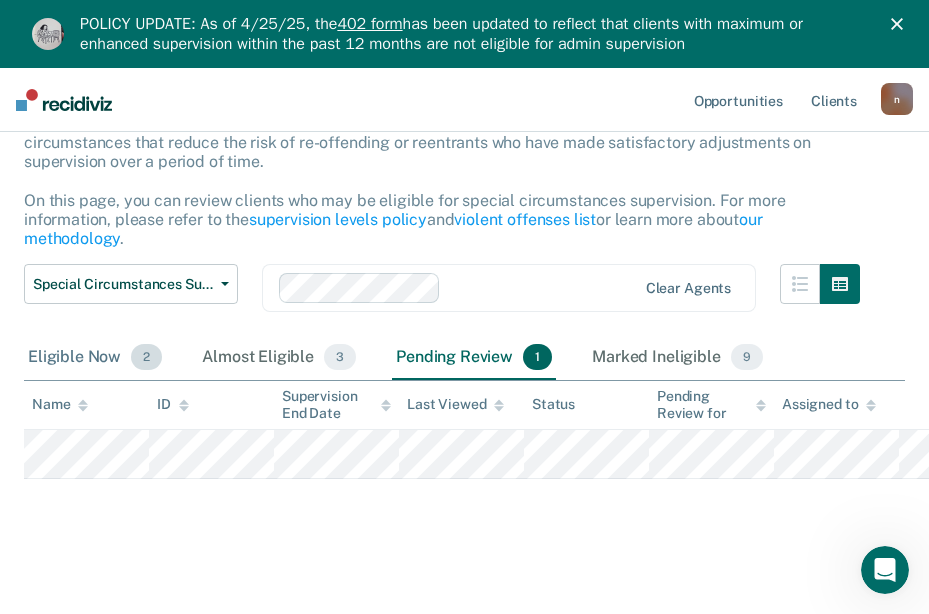 click on "Eligible Now 2" at bounding box center [95, 358] 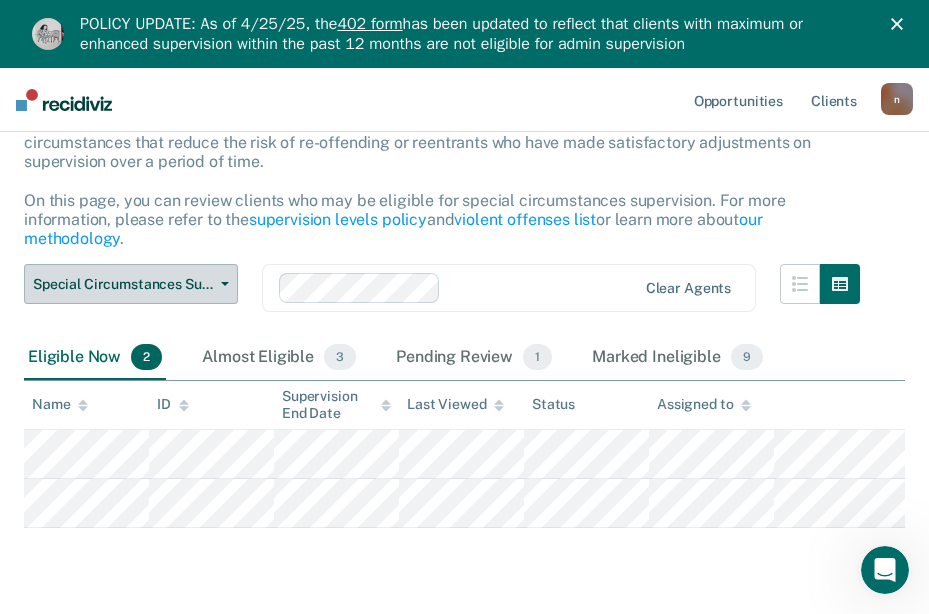 click on "Special Circumstances Supervision" at bounding box center (131, 284) 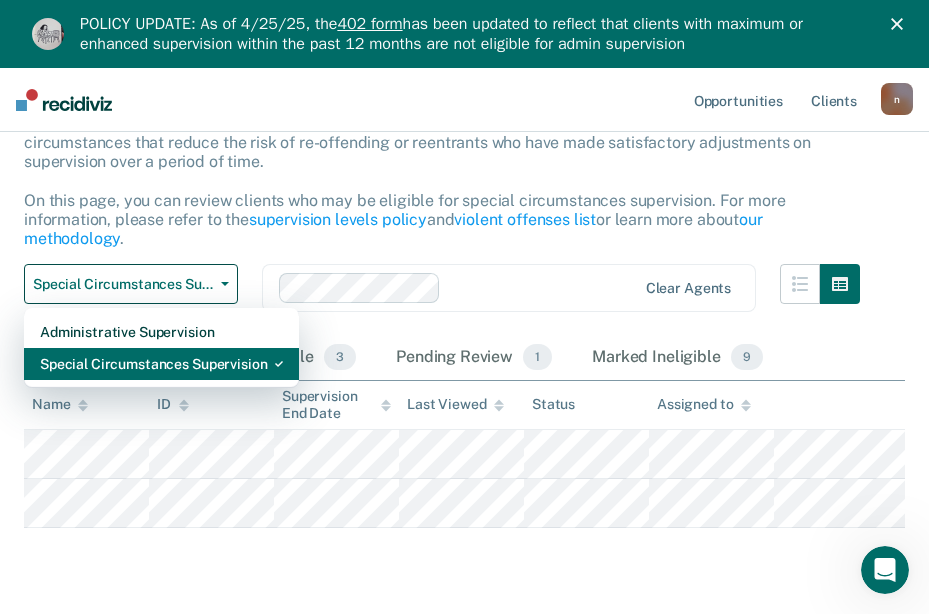 click on "Special Circumstances Supervision" at bounding box center (161, 364) 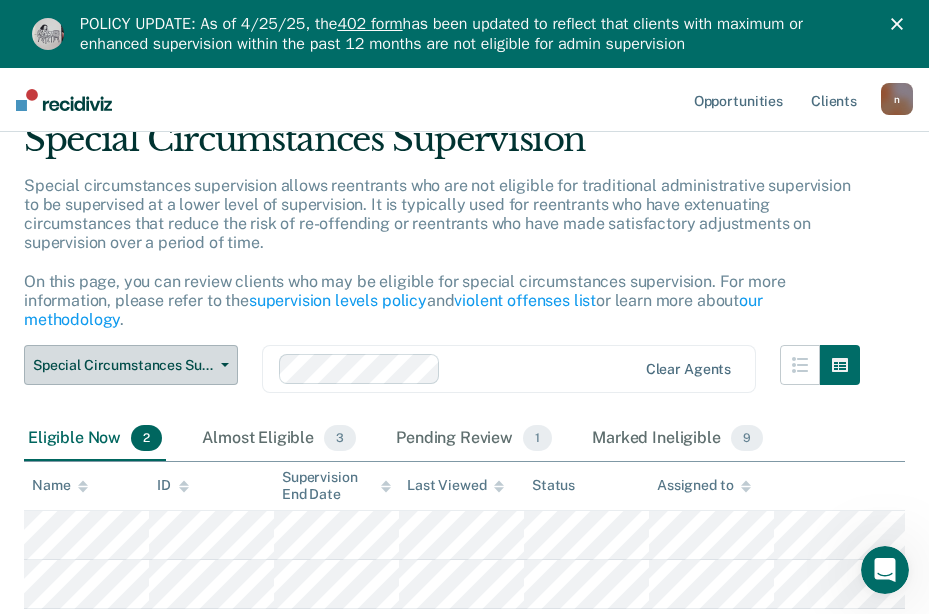 scroll, scrollTop: 217, scrollLeft: 0, axis: vertical 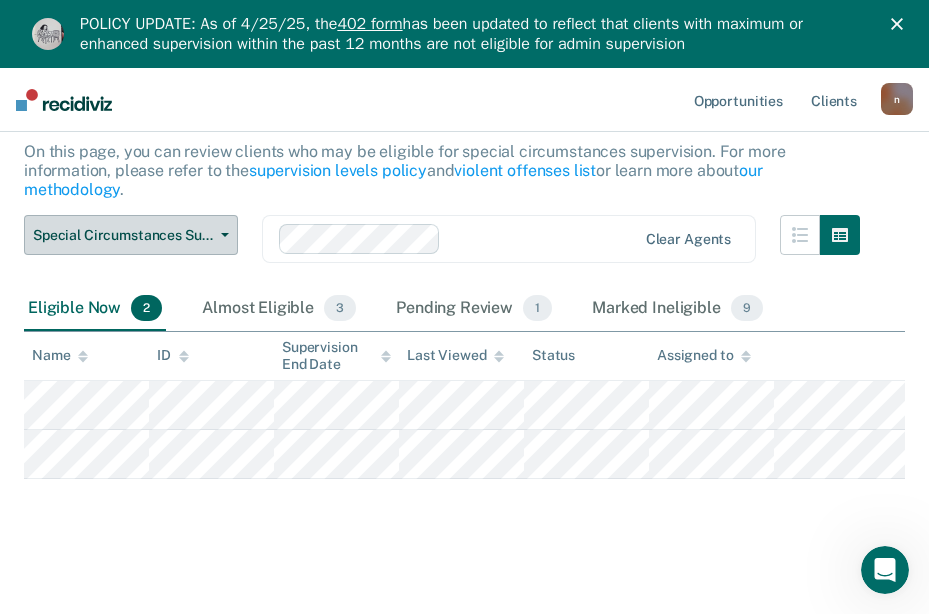 click on "Special Circumstances Supervision" at bounding box center [123, 235] 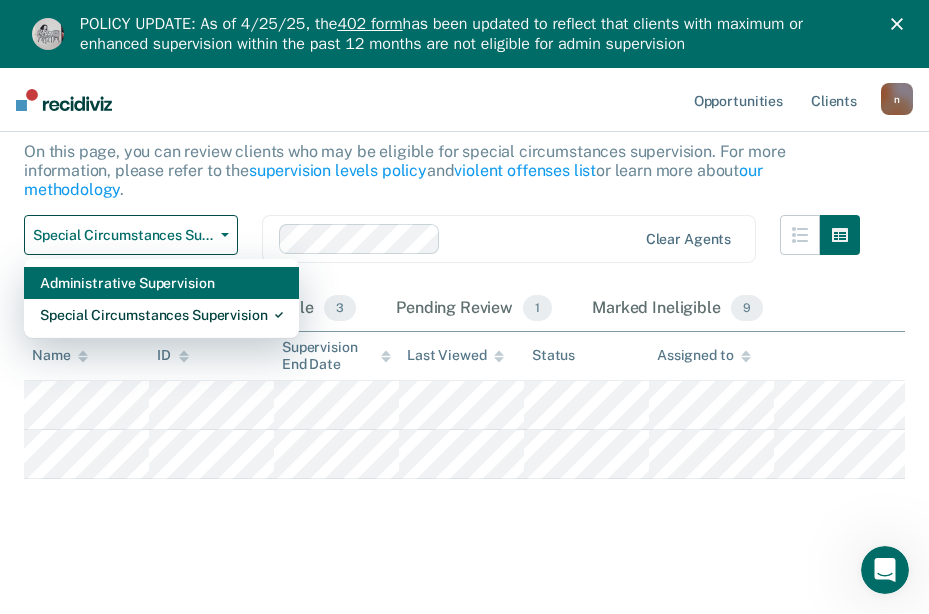 click on "Administrative Supervision" at bounding box center [161, 283] 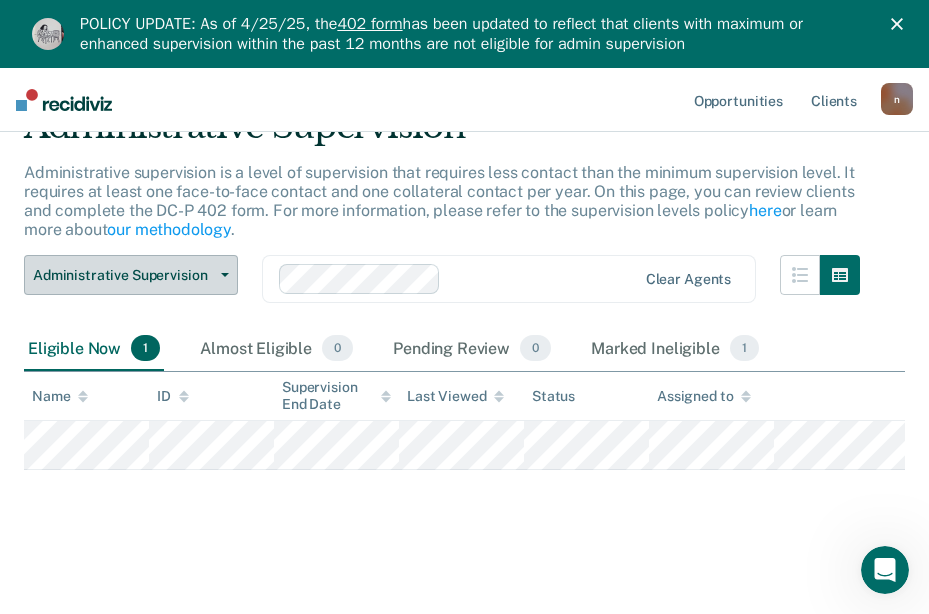 scroll, scrollTop: 110, scrollLeft: 0, axis: vertical 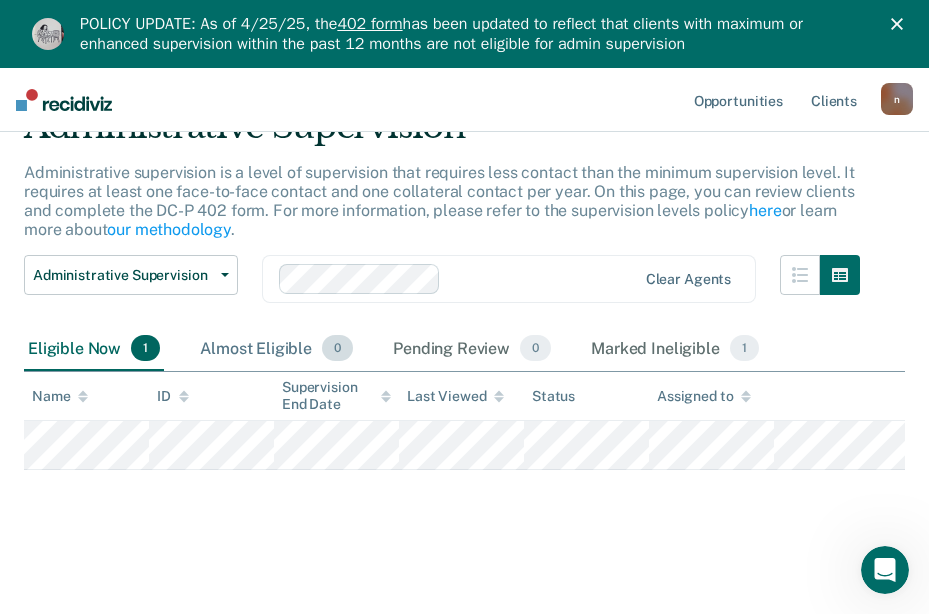 click on "Almost Eligible 0" at bounding box center [276, 349] 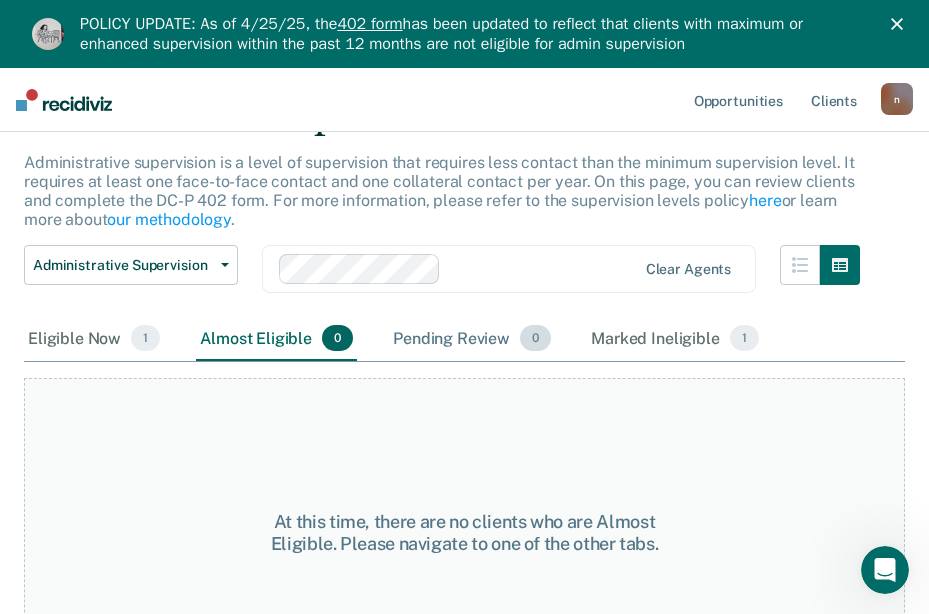 click on "Pending Review 0" at bounding box center (472, 339) 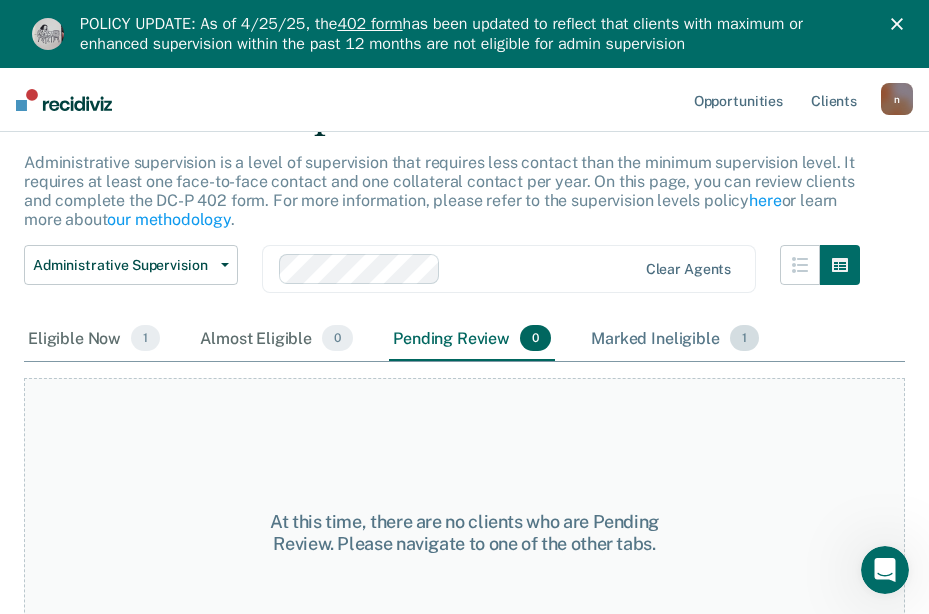 click on "Marked Ineligible 1" at bounding box center [675, 339] 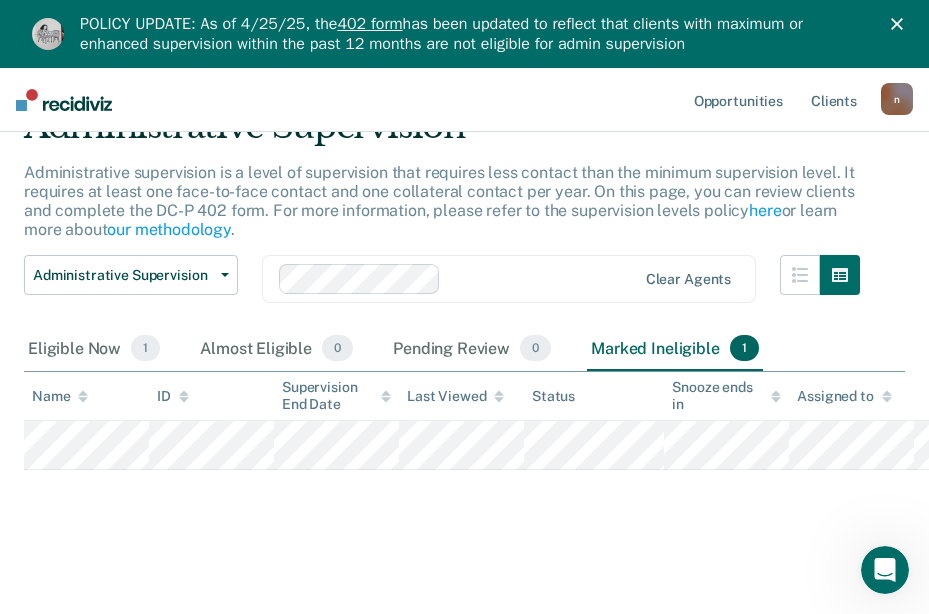 scroll, scrollTop: 110, scrollLeft: 0, axis: vertical 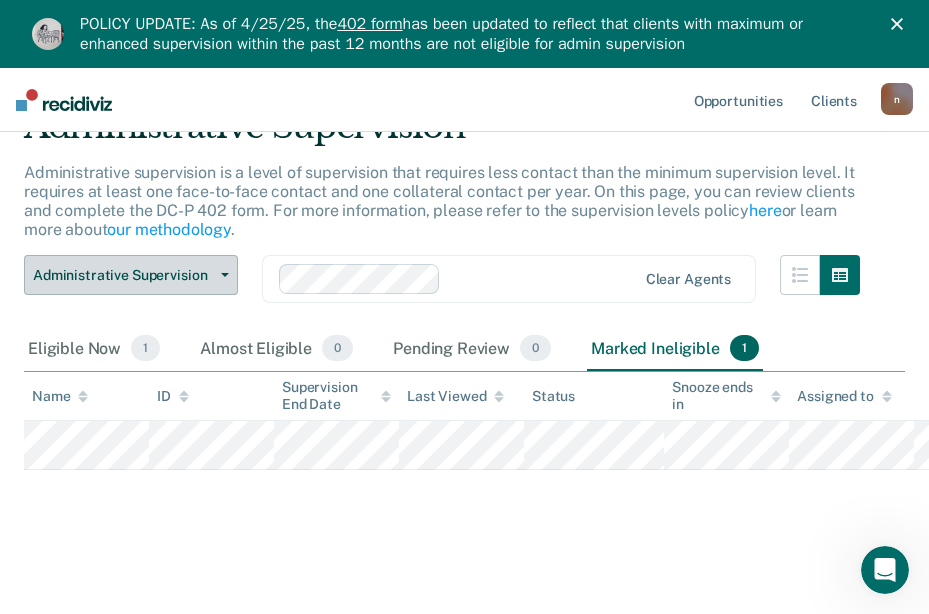 click on "Administrative Supervision" at bounding box center [123, 275] 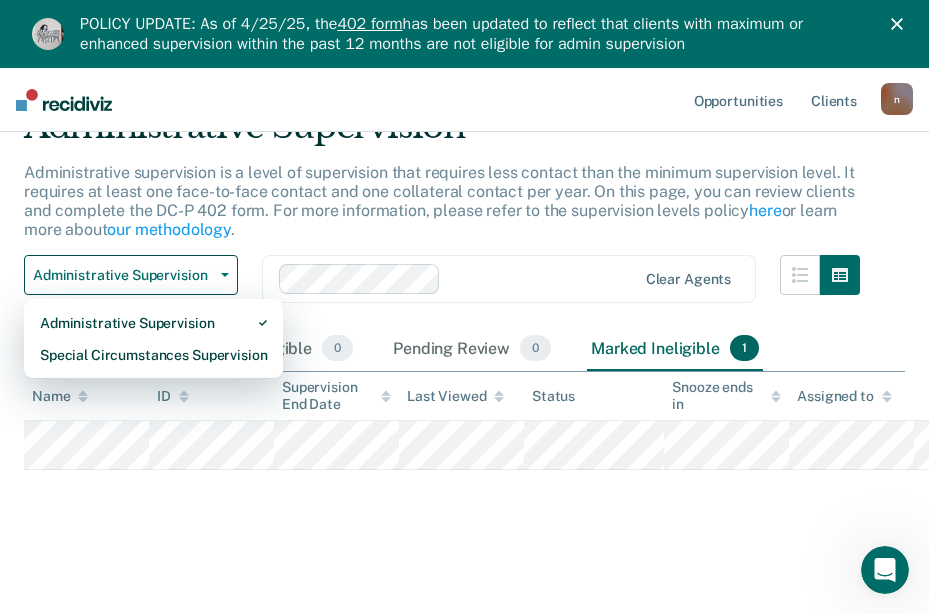 click on "Administrative Supervision" at bounding box center (442, 134) 